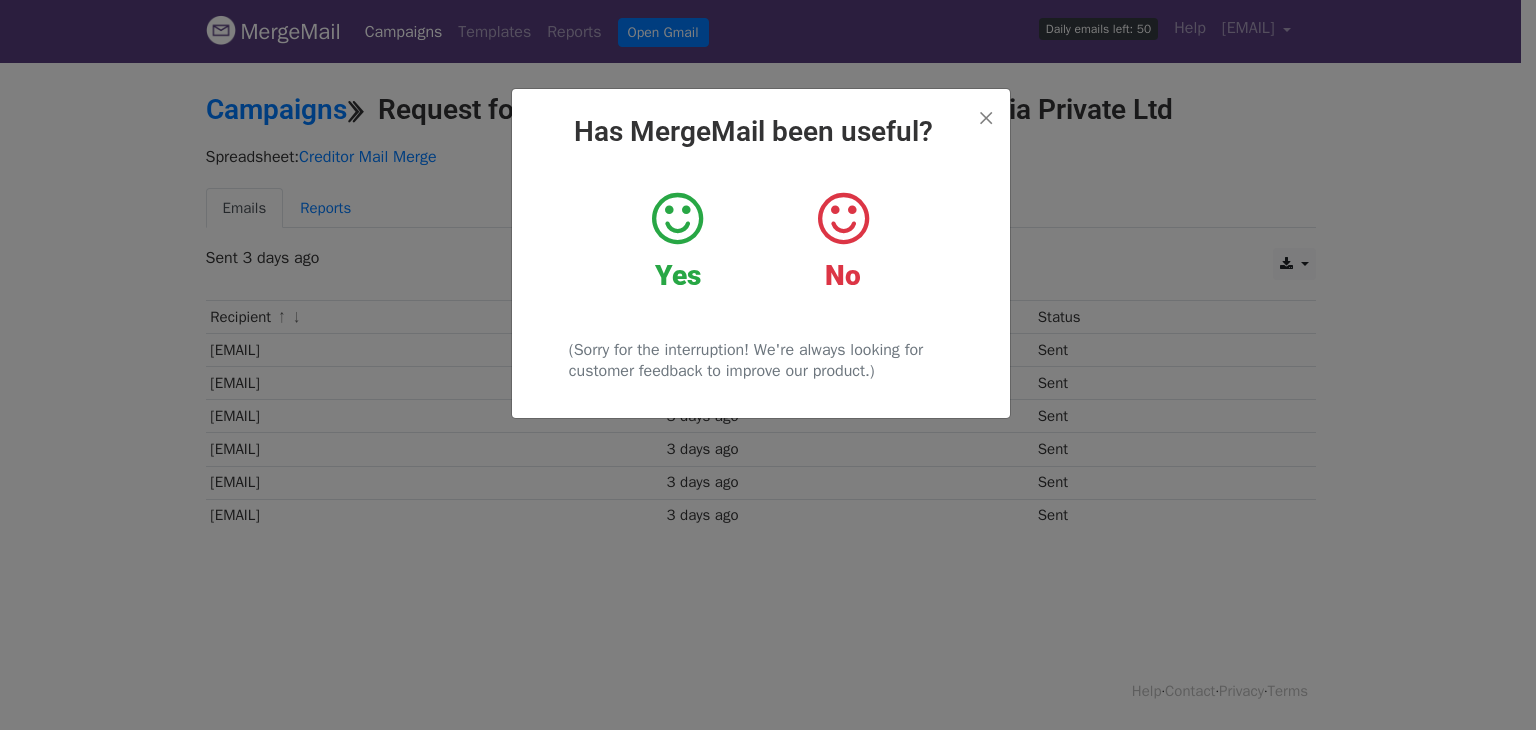 scroll, scrollTop: 0, scrollLeft: 0, axis: both 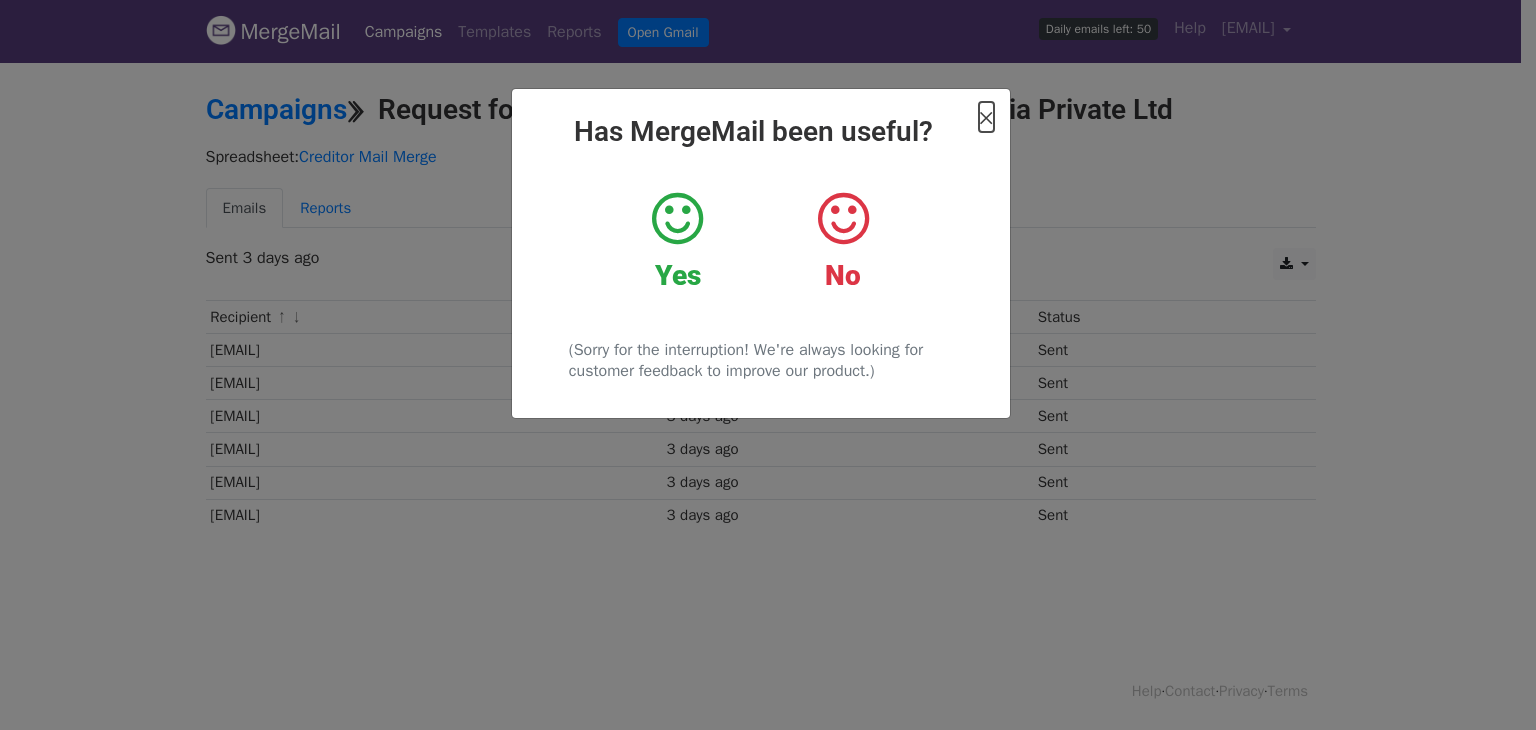 click on "×" at bounding box center [986, 117] 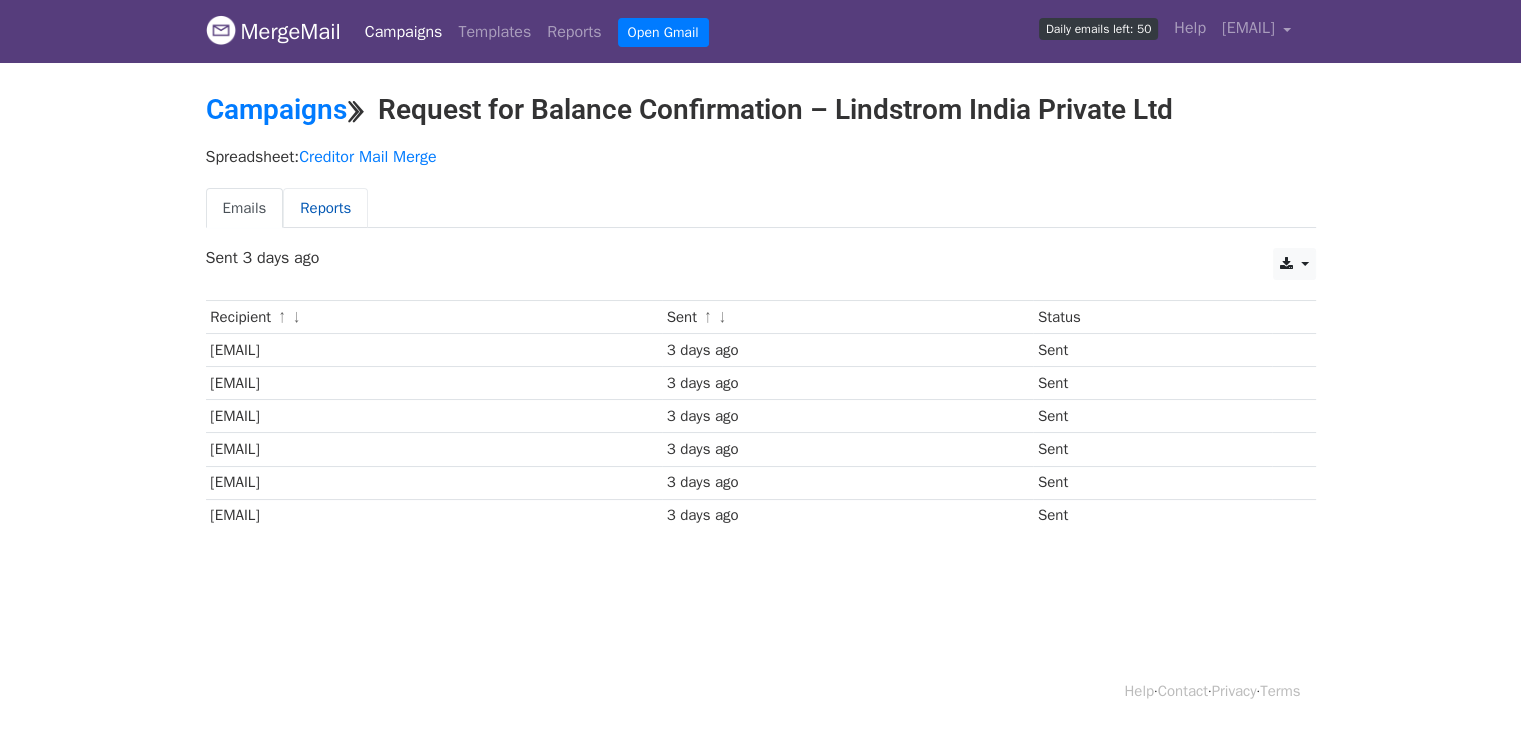 click on "Reports" at bounding box center [325, 208] 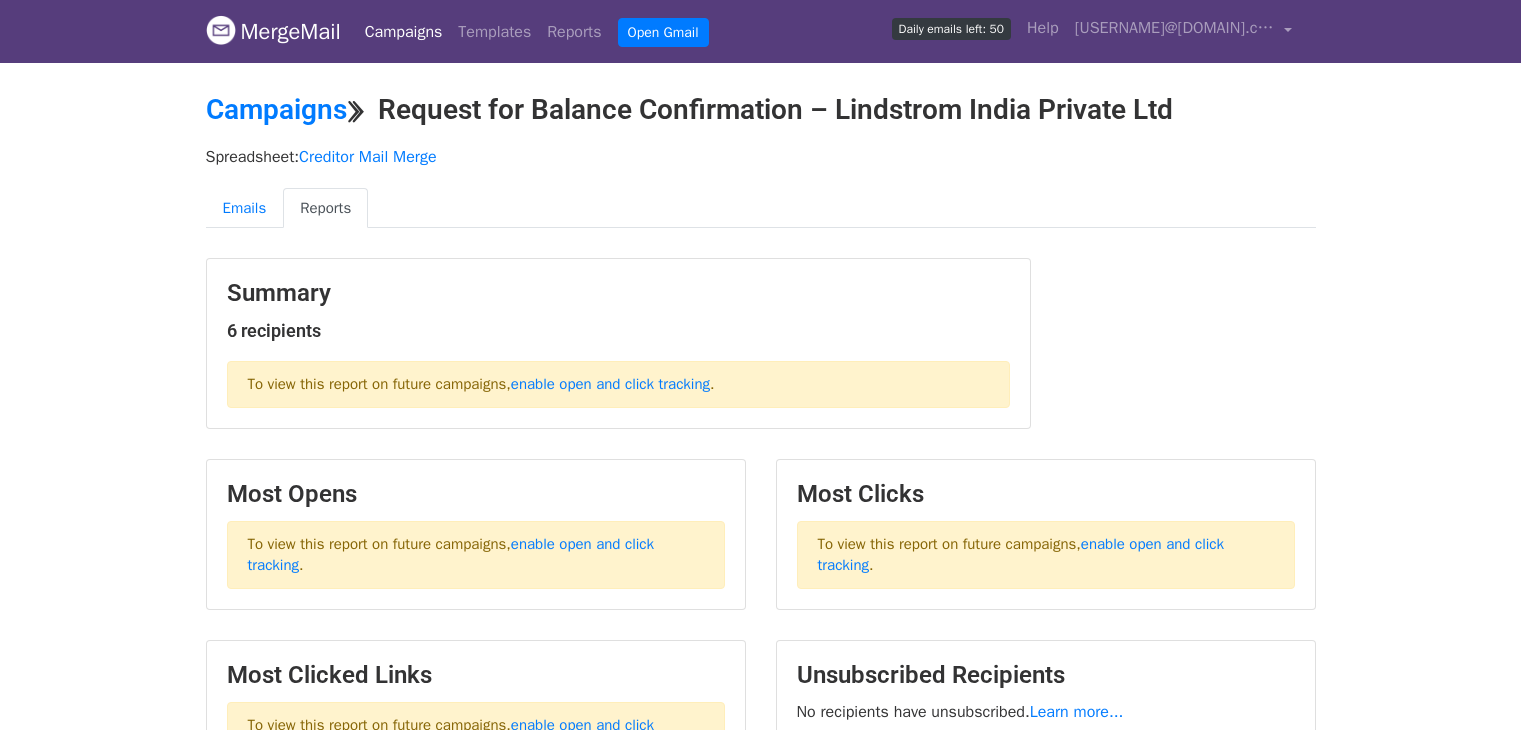 scroll, scrollTop: 0, scrollLeft: 0, axis: both 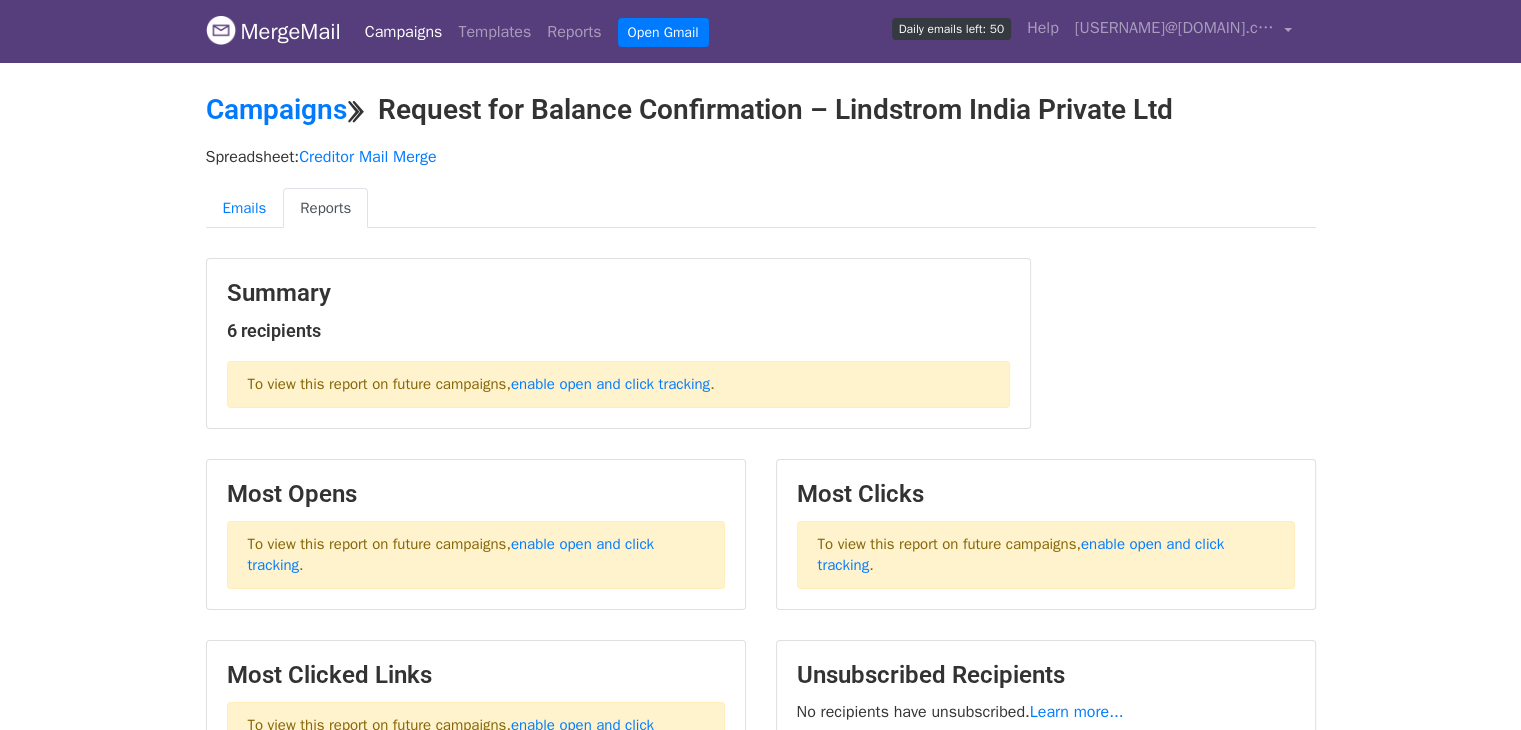 click on "Campaigns" at bounding box center (404, 32) 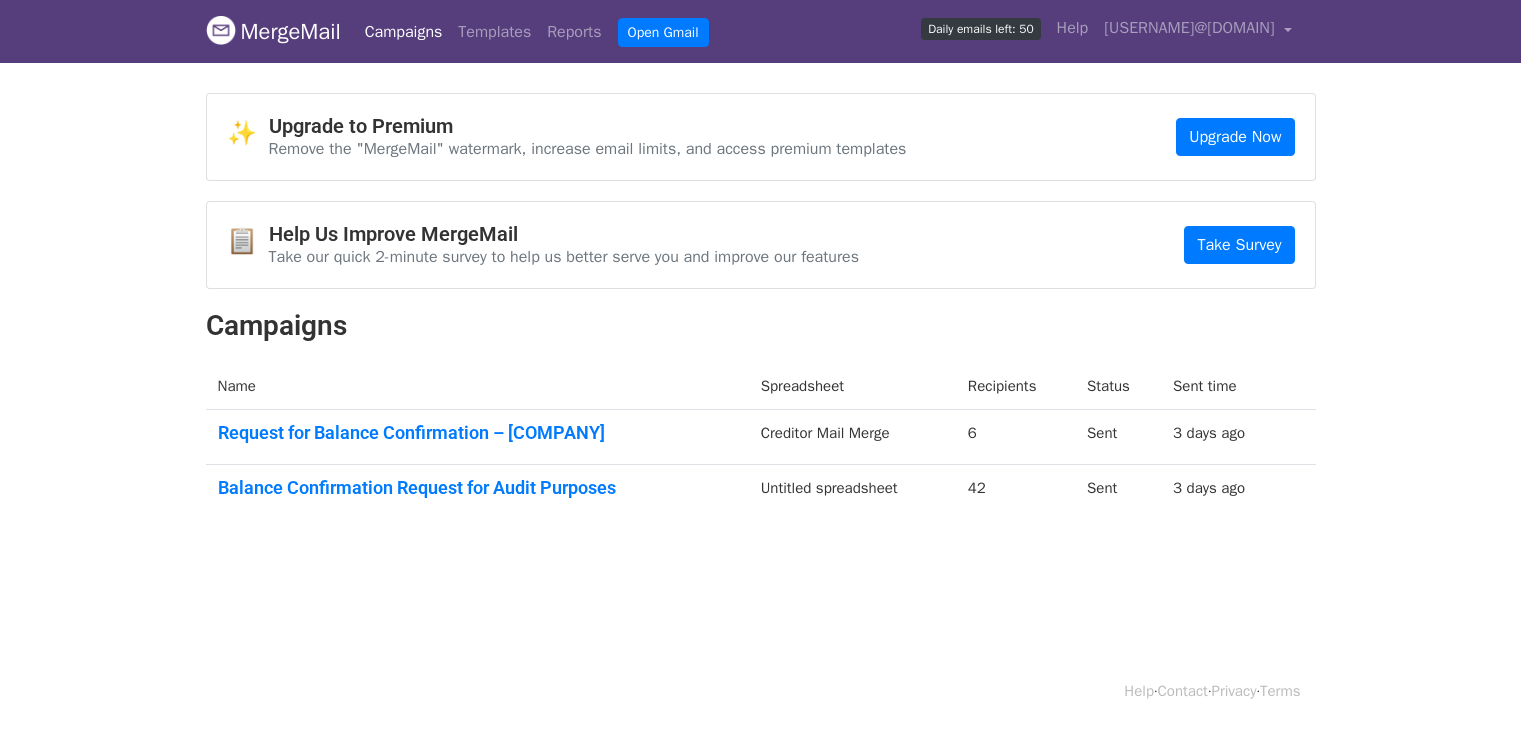 scroll, scrollTop: 0, scrollLeft: 0, axis: both 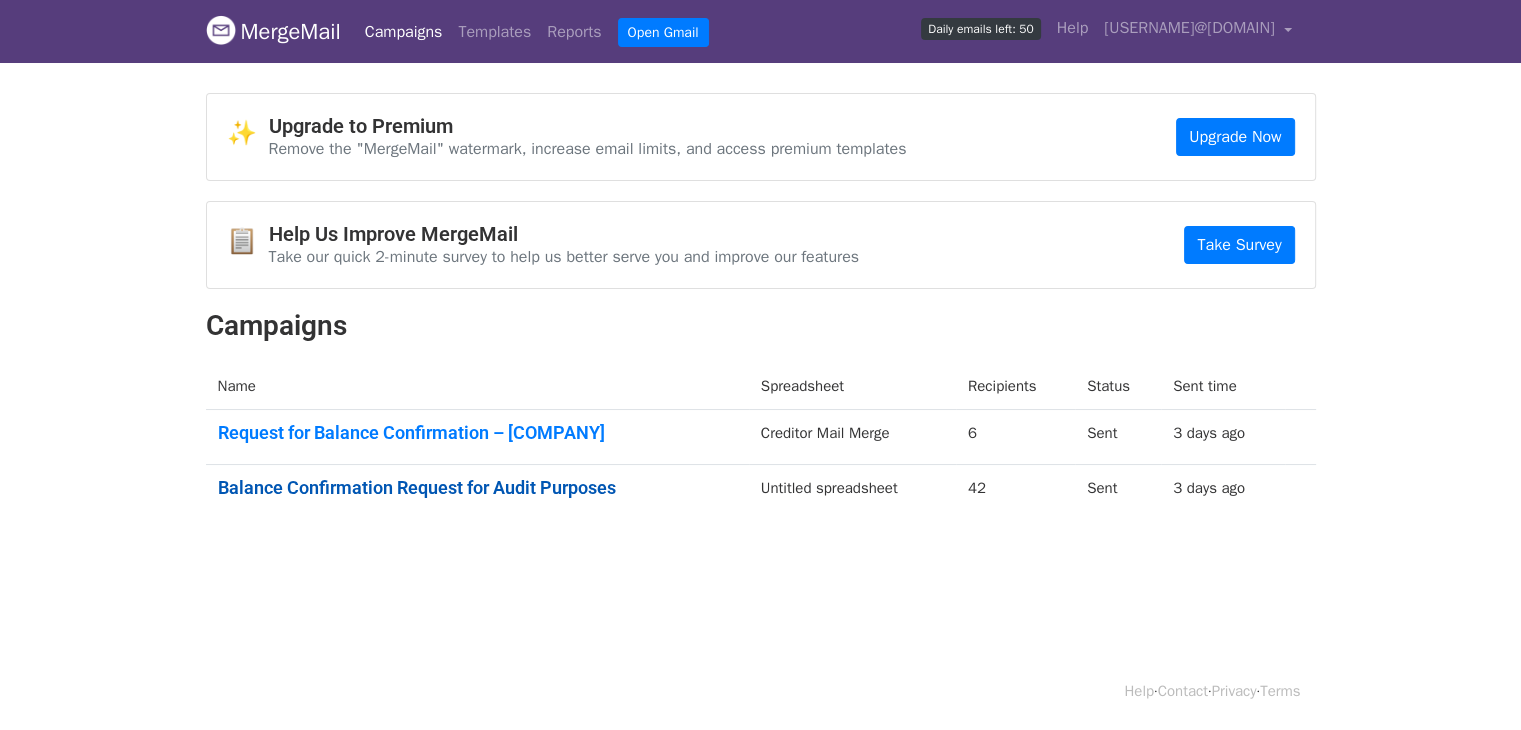 click on "Balance Confirmation Request for Audit Purposes" at bounding box center [477, 488] 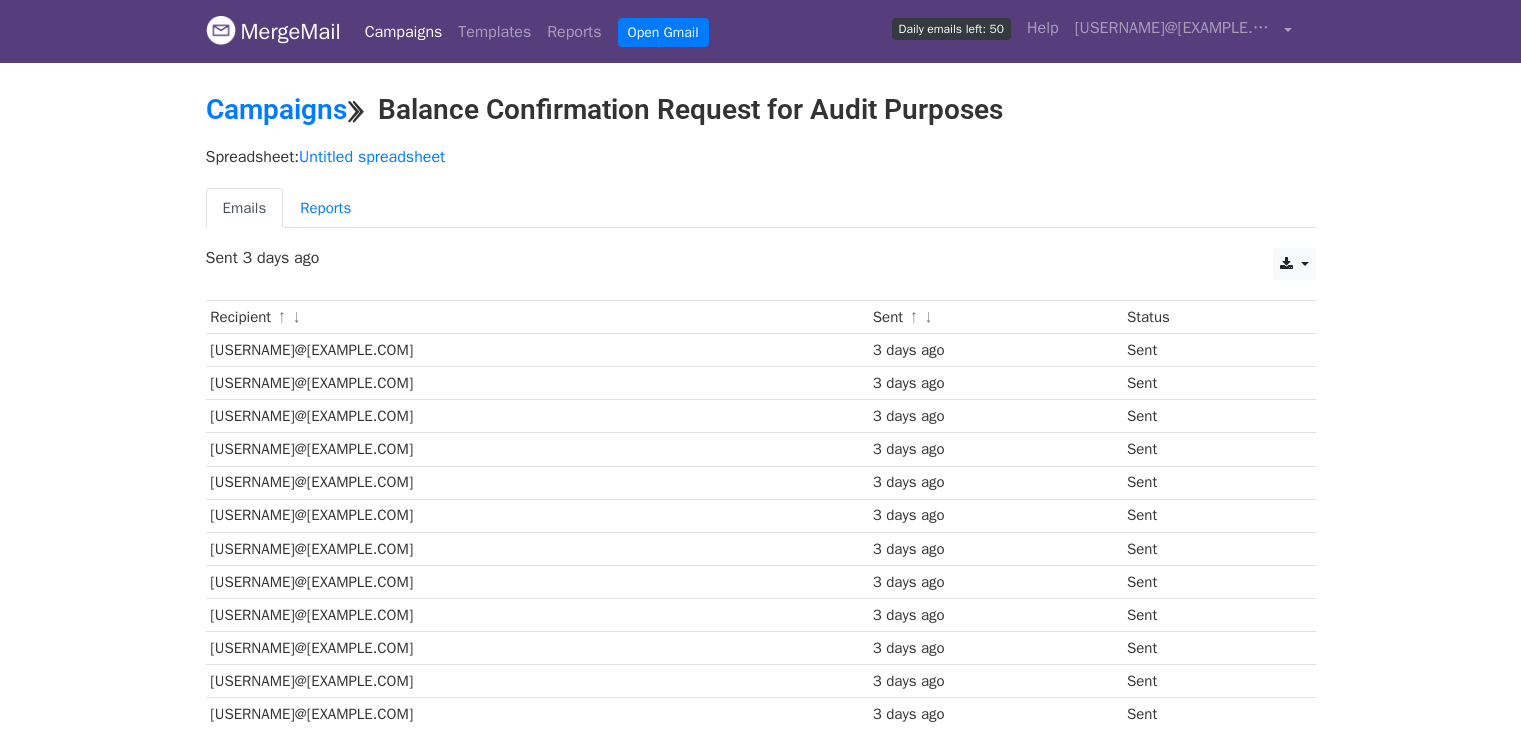 scroll, scrollTop: 0, scrollLeft: 0, axis: both 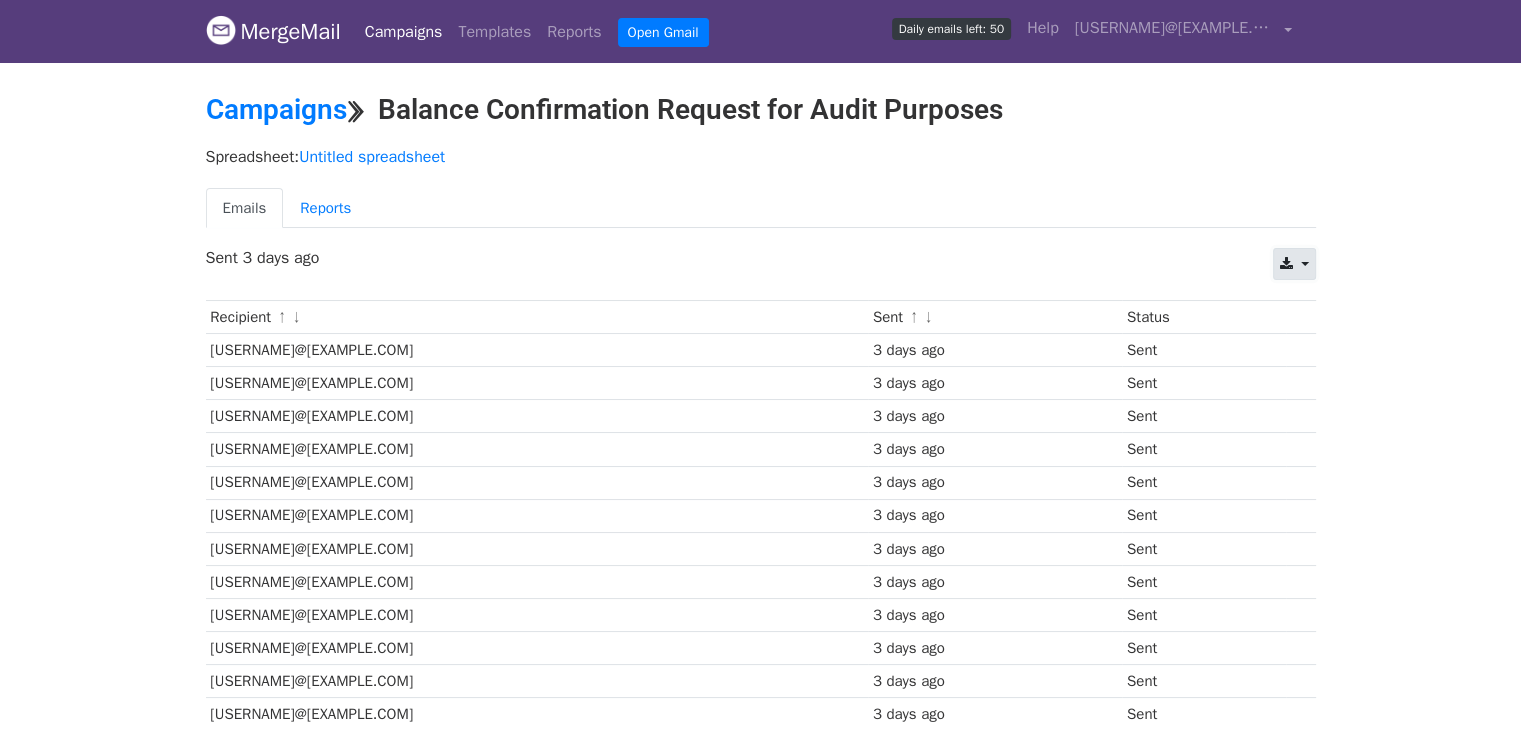click at bounding box center [1294, 264] 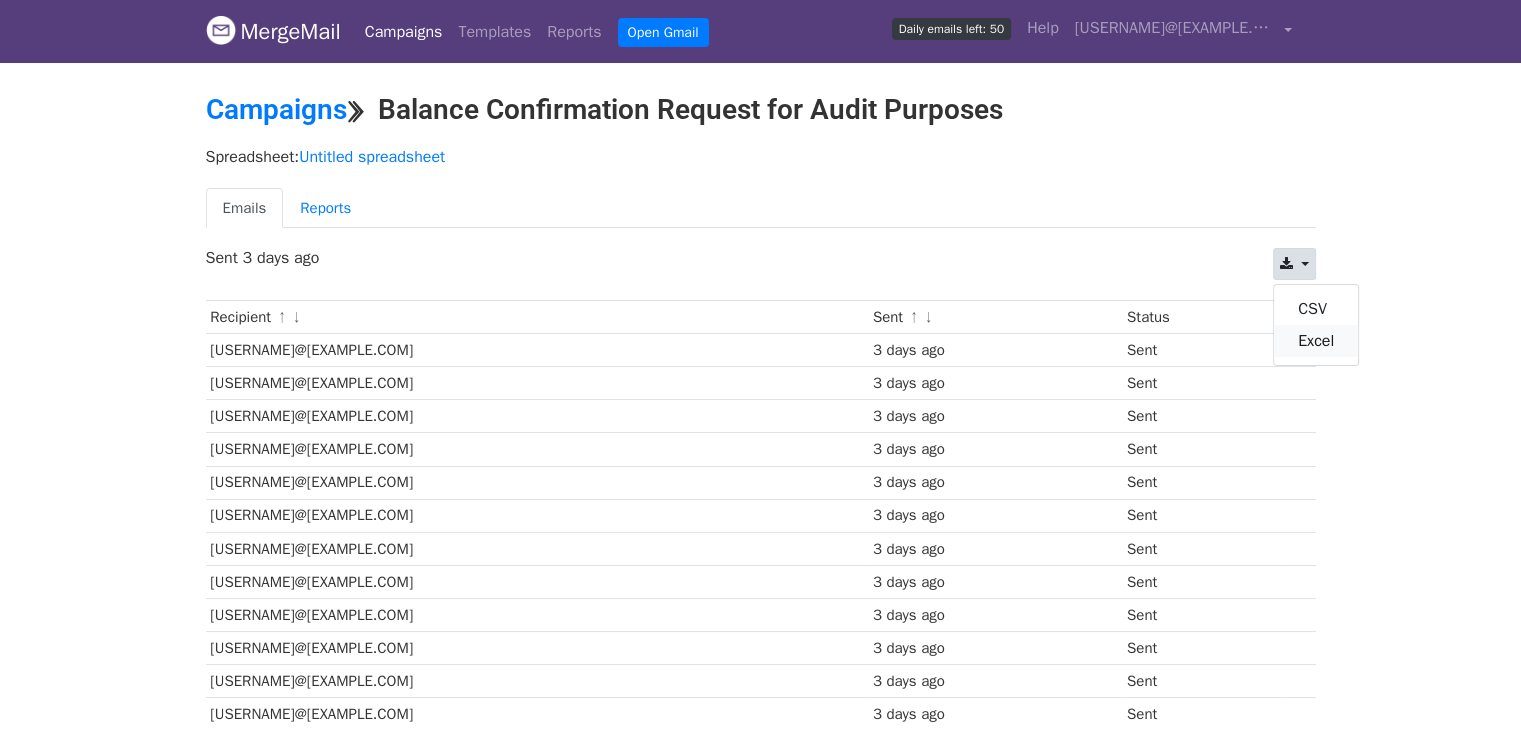 click on "Excel" at bounding box center [1316, 341] 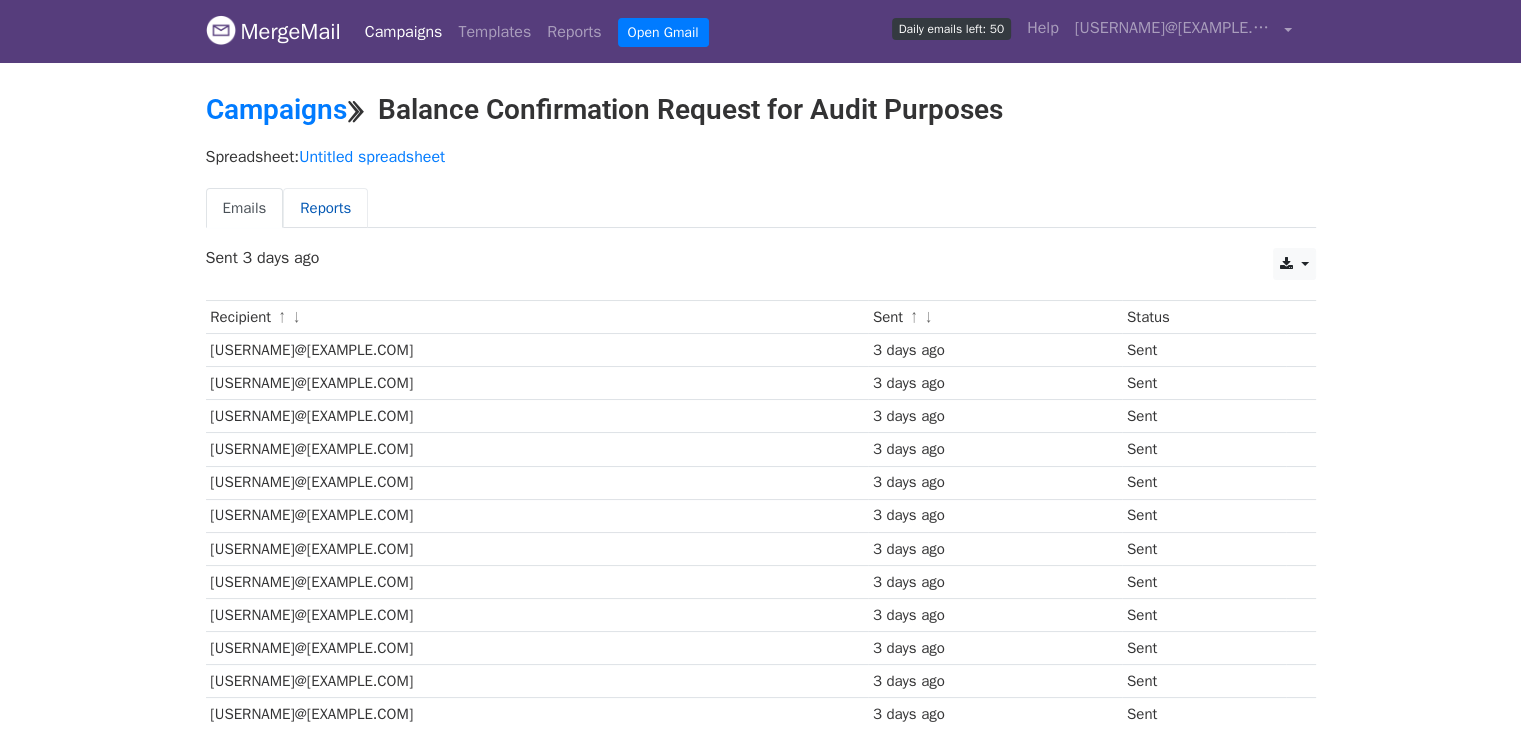 click on "Reports" at bounding box center [325, 208] 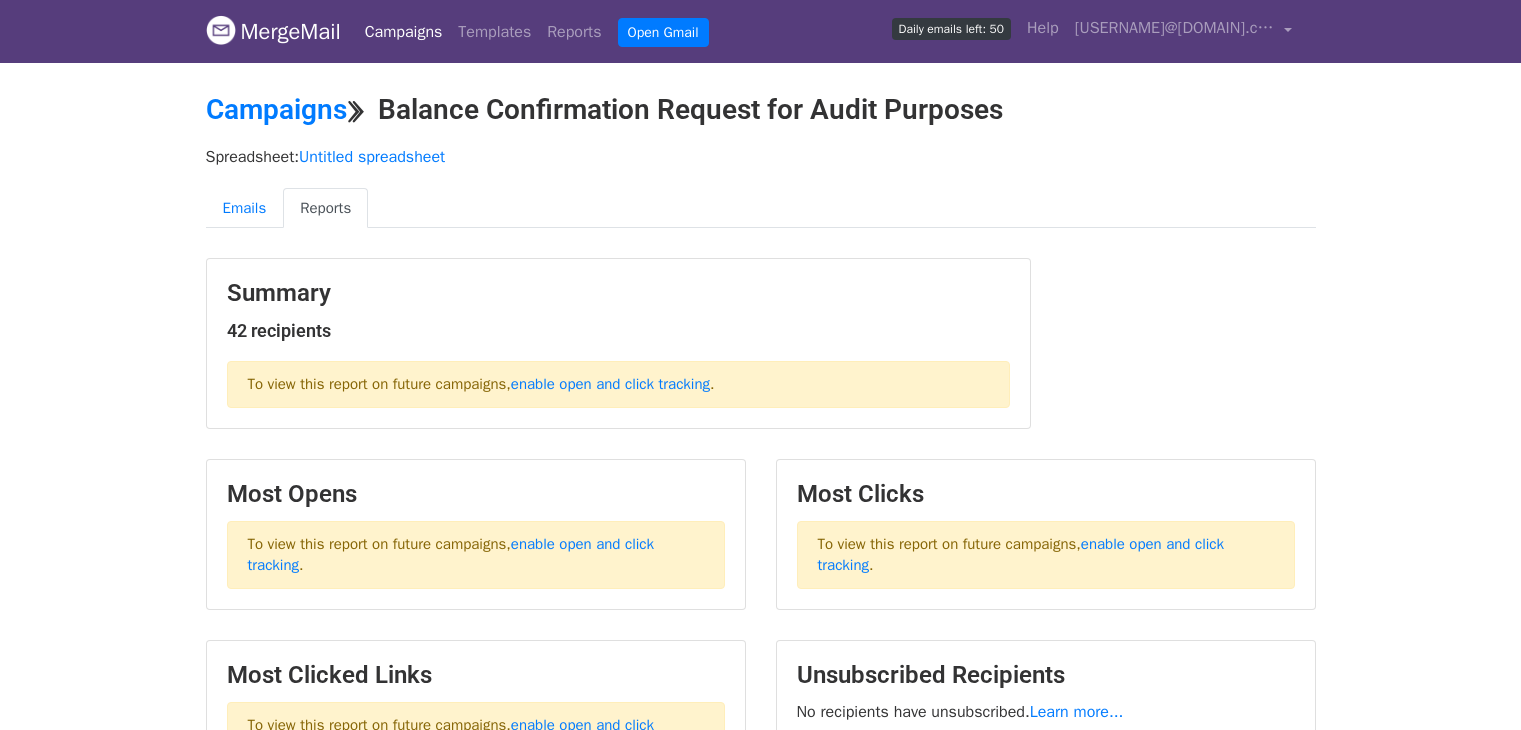 scroll, scrollTop: 0, scrollLeft: 0, axis: both 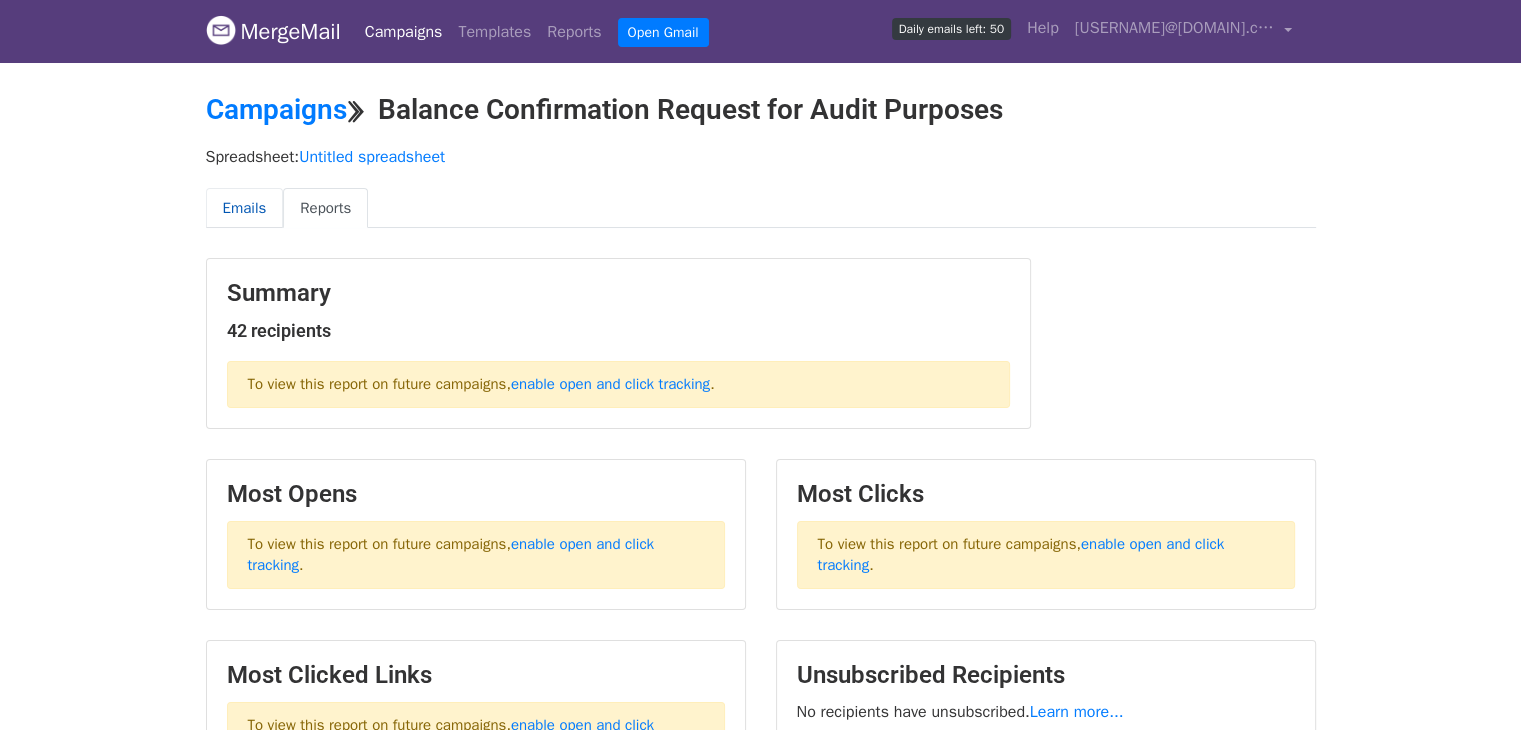 click on "Emails" at bounding box center (245, 208) 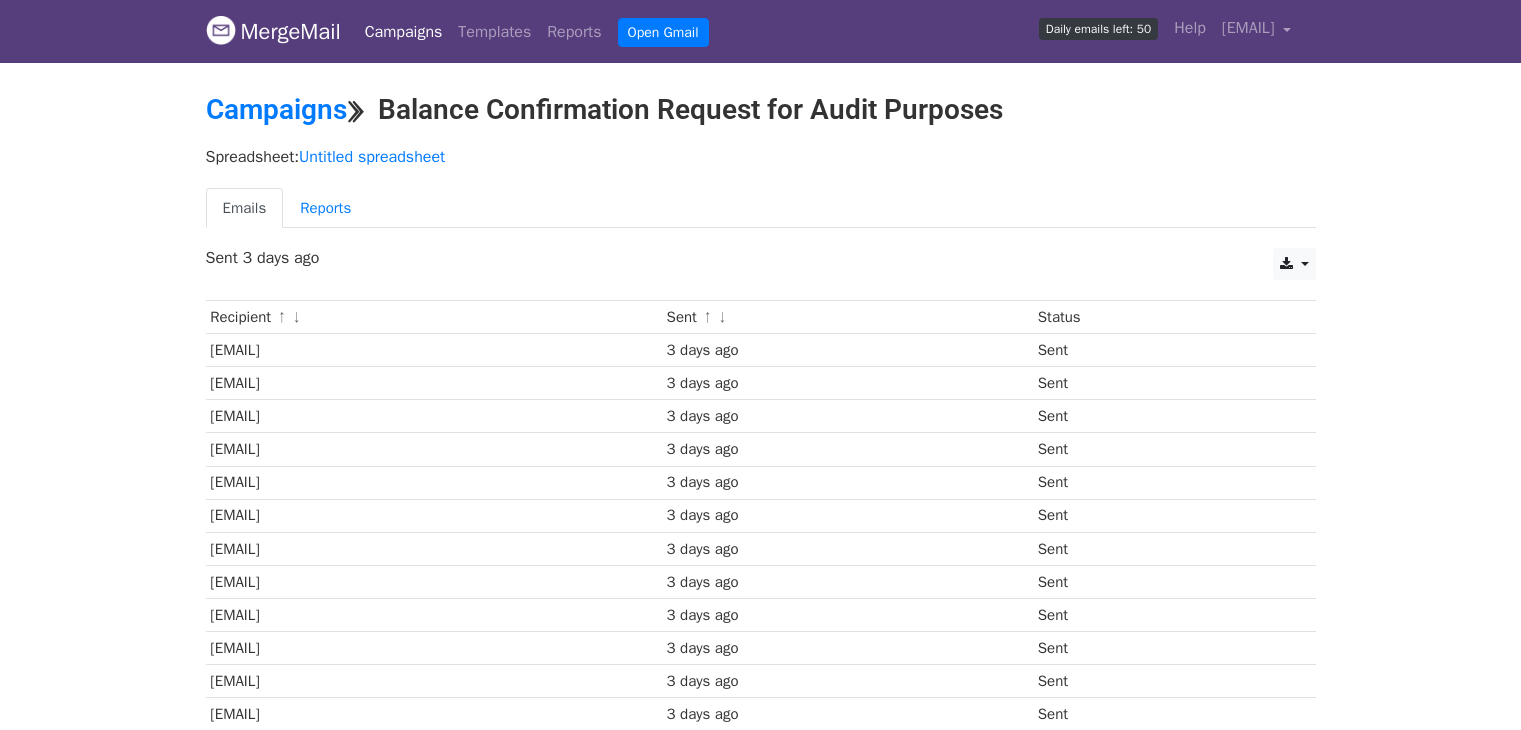 scroll, scrollTop: 0, scrollLeft: 0, axis: both 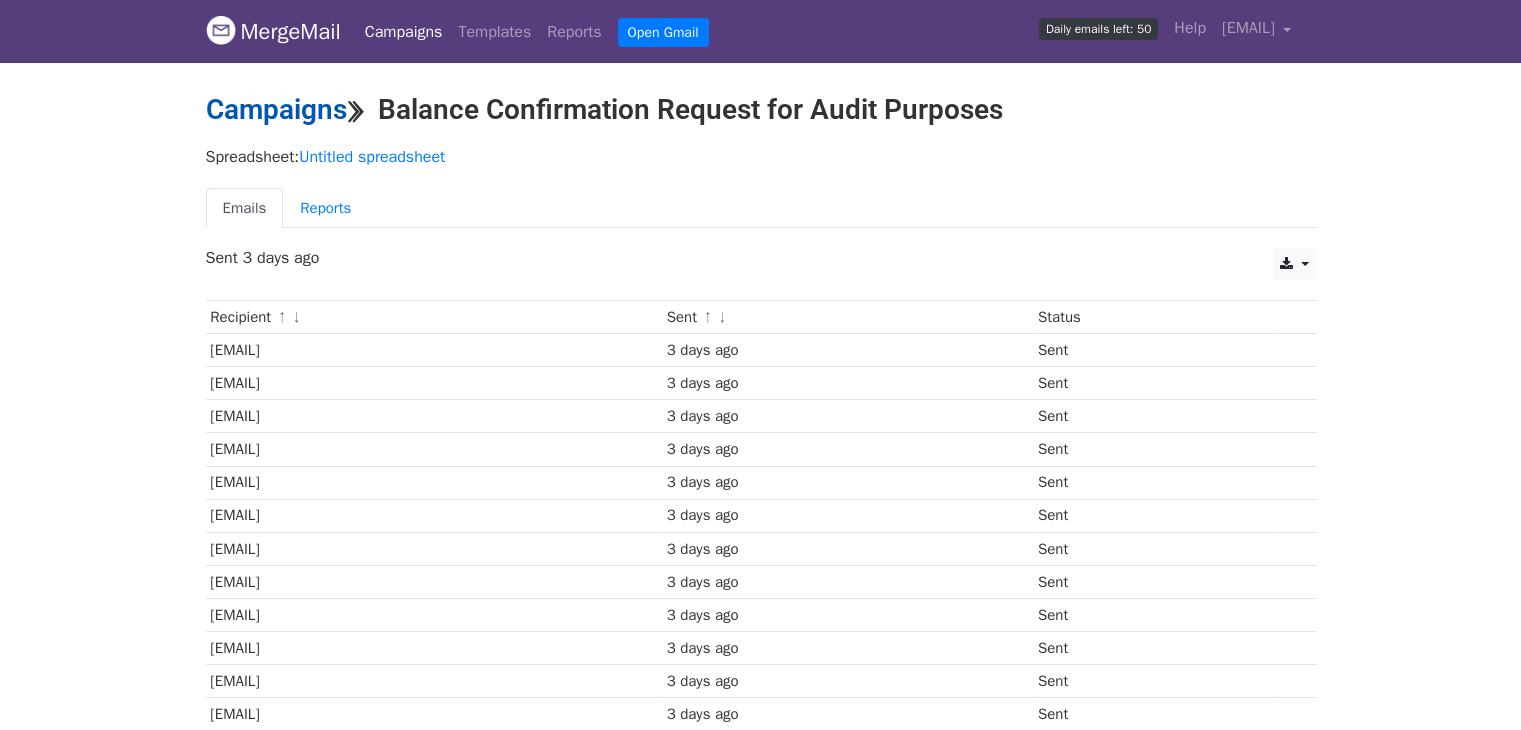 click on "Campaigns" at bounding box center (276, 109) 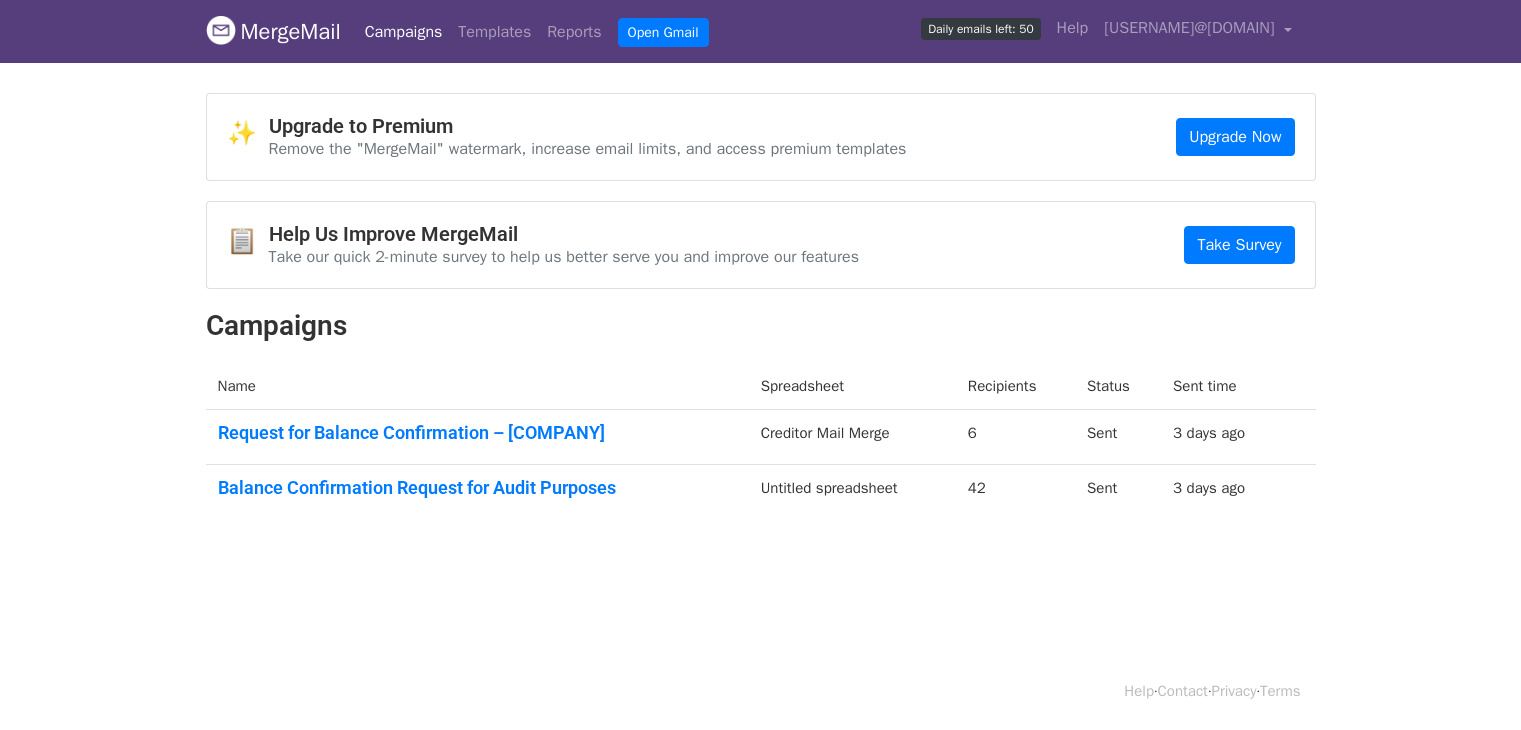 scroll, scrollTop: 0, scrollLeft: 0, axis: both 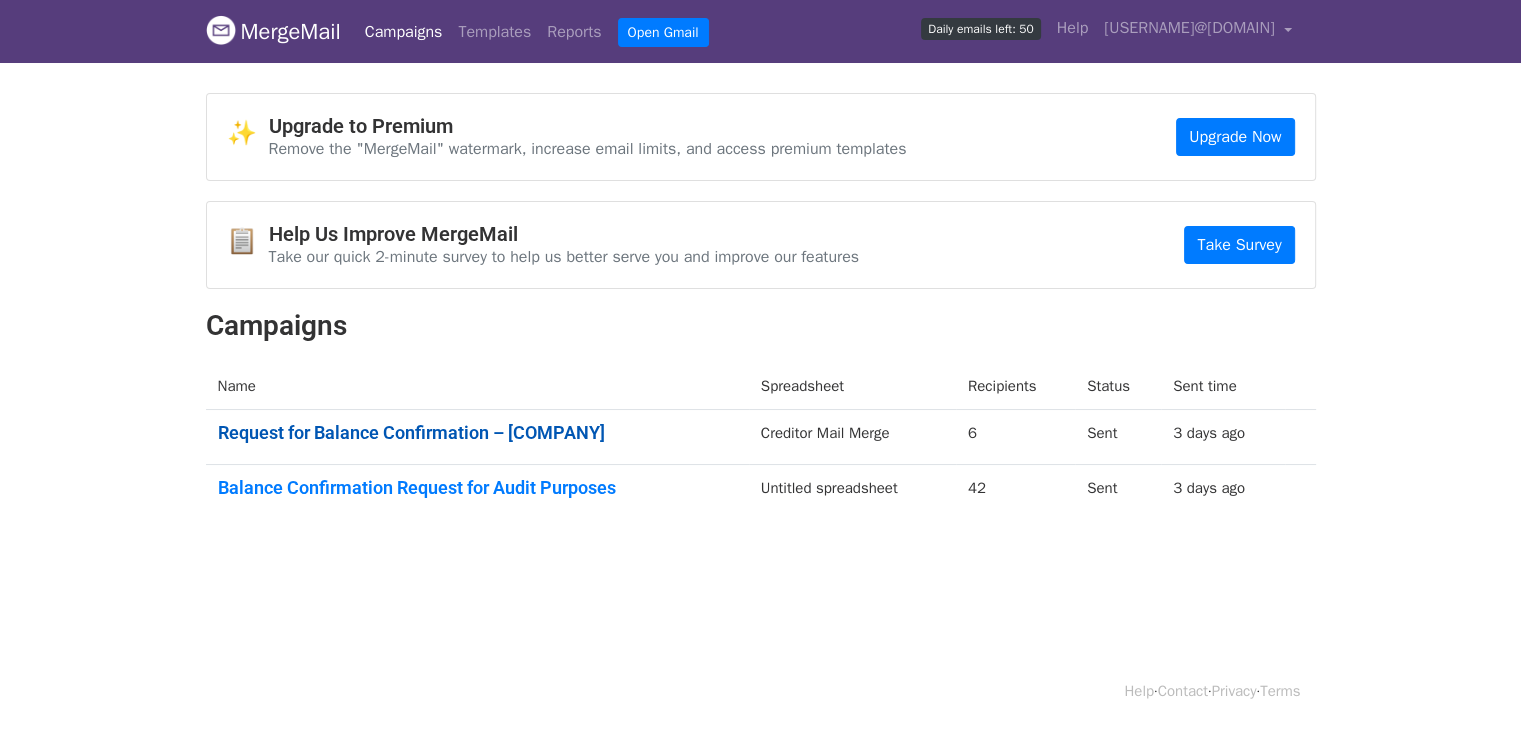 click on "Request for Balance Confirmation – Lindstrom India Private Ltd" at bounding box center [477, 433] 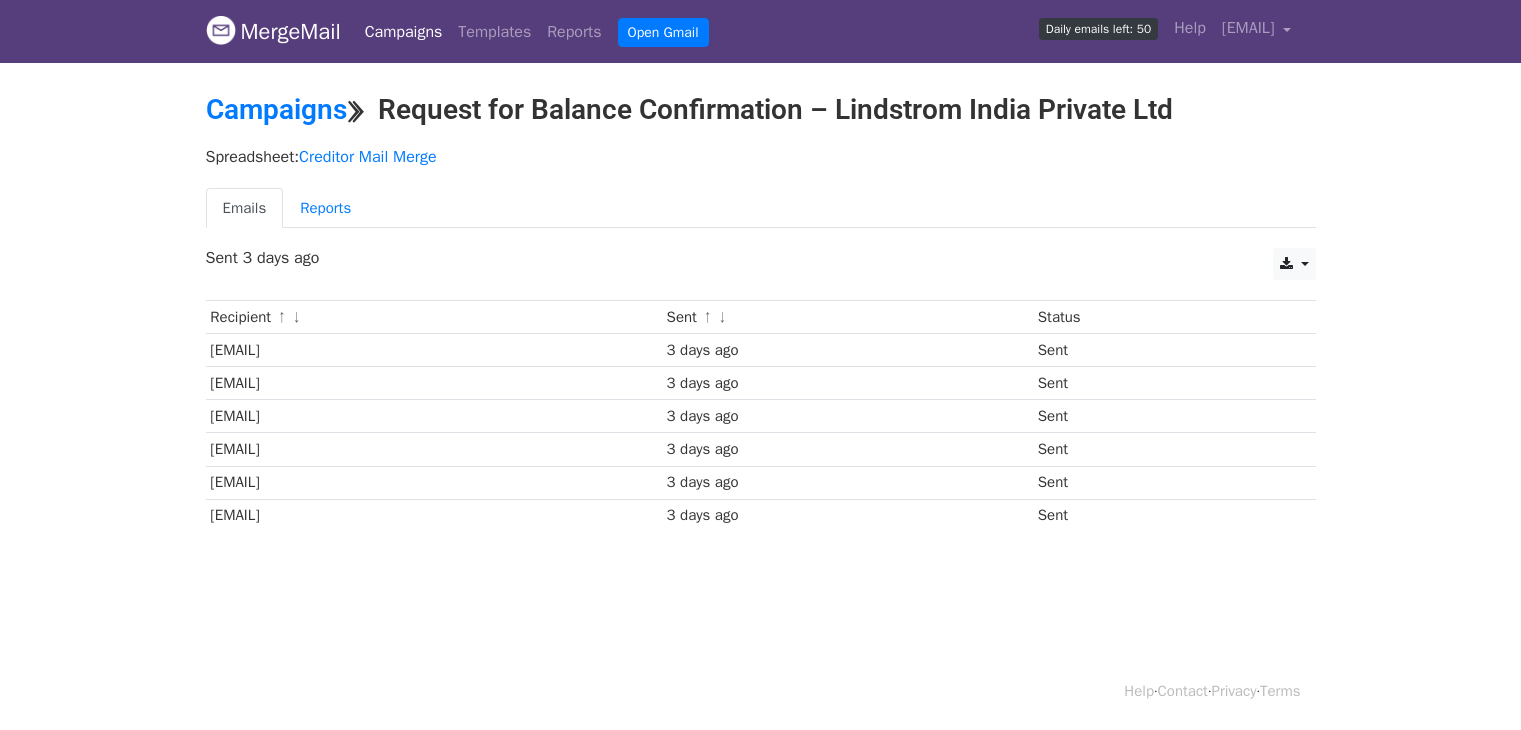 scroll, scrollTop: 0, scrollLeft: 0, axis: both 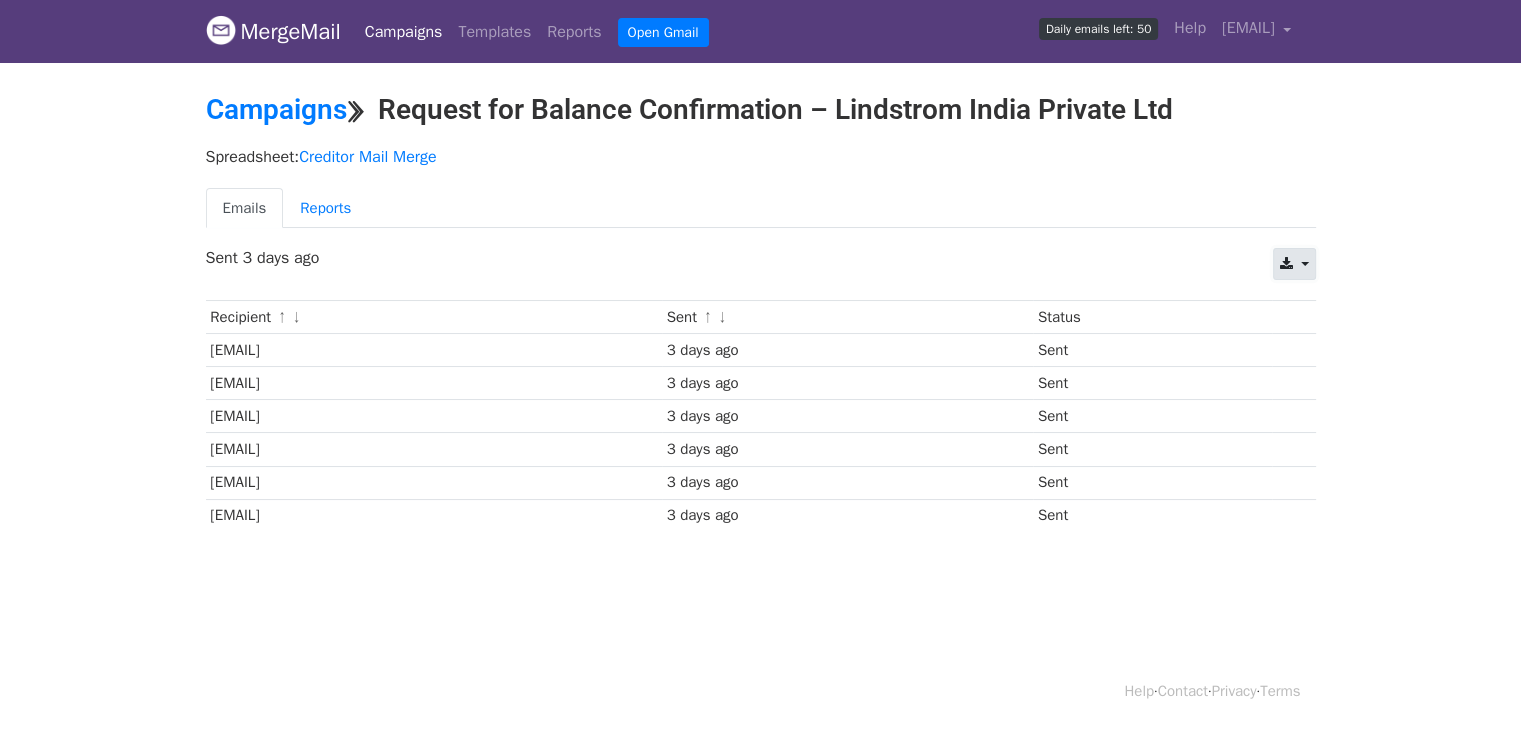 click at bounding box center [1294, 264] 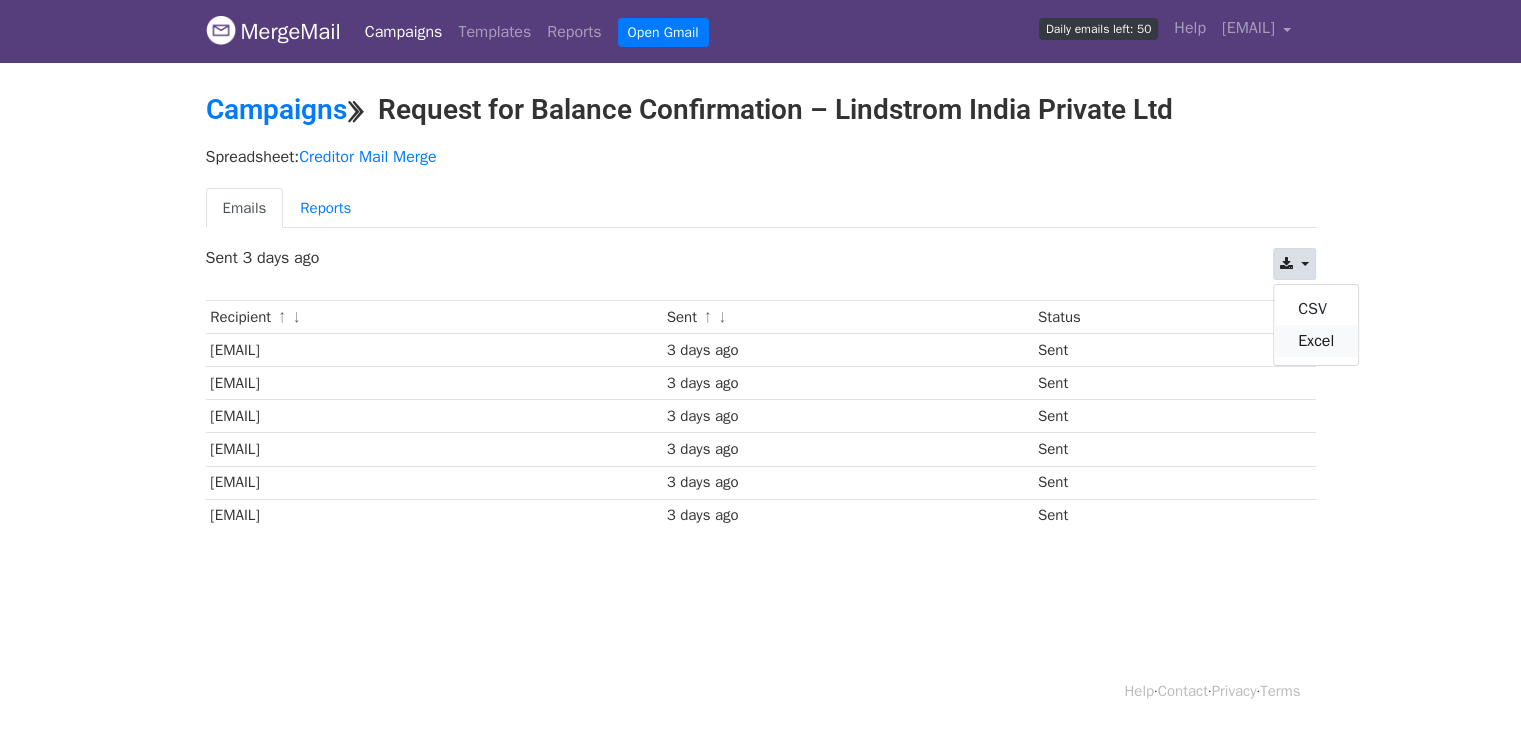 click on "Excel" at bounding box center [1316, 341] 